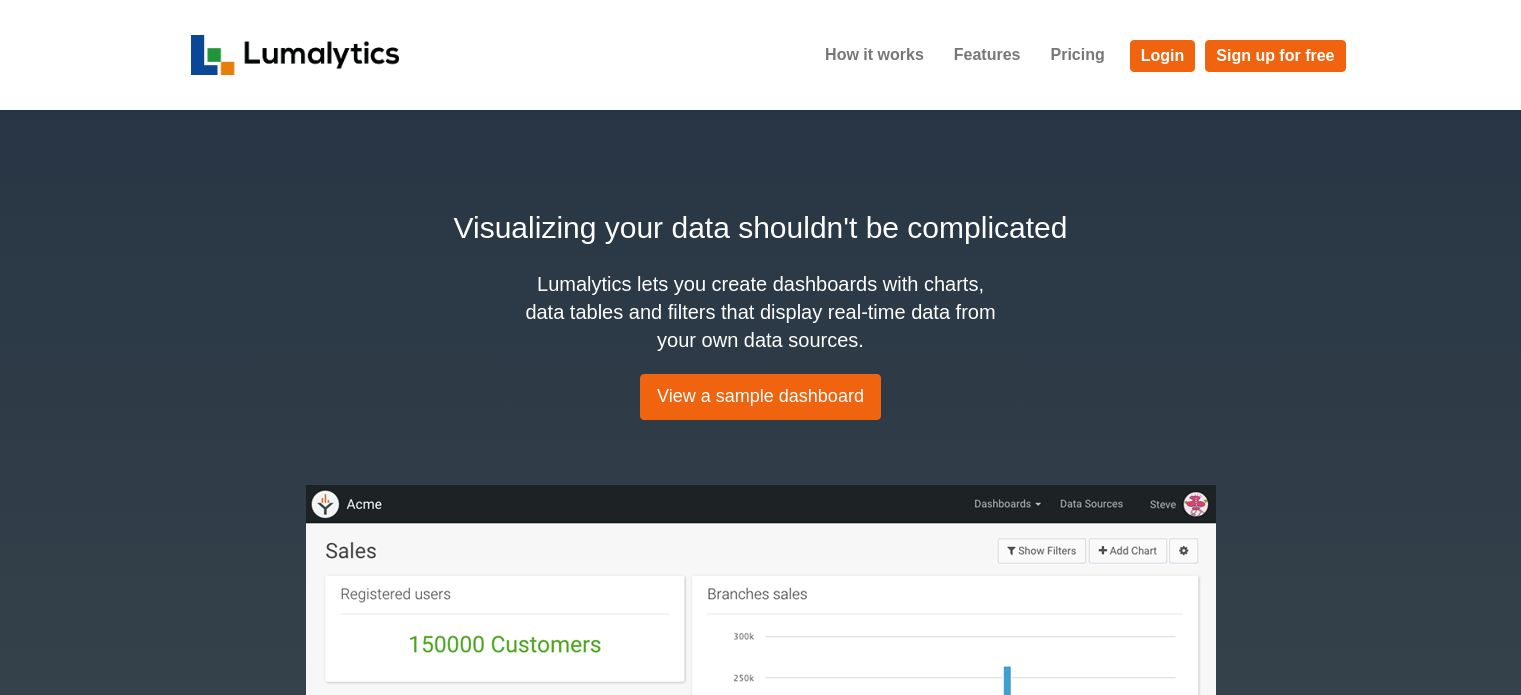 scroll, scrollTop: 0, scrollLeft: 0, axis: both 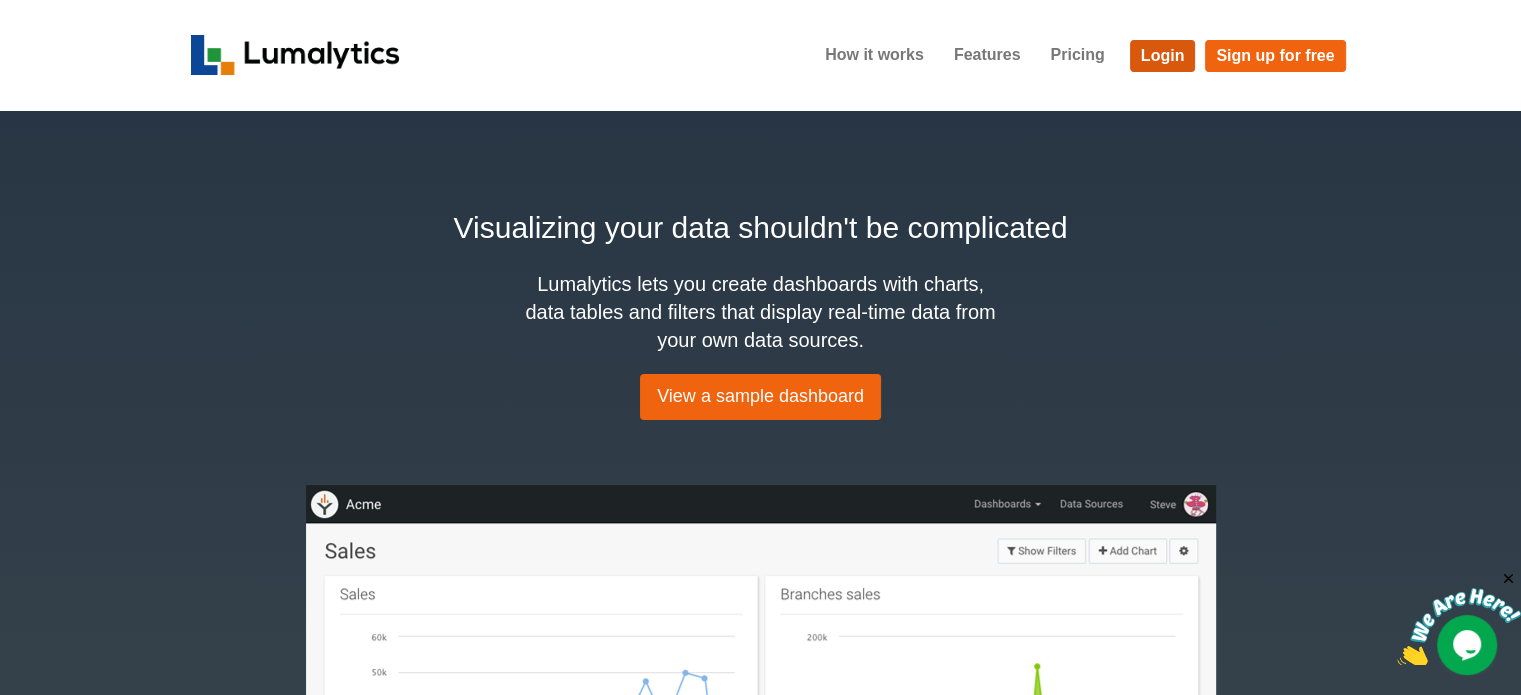 click on "Login" at bounding box center (1163, 56) 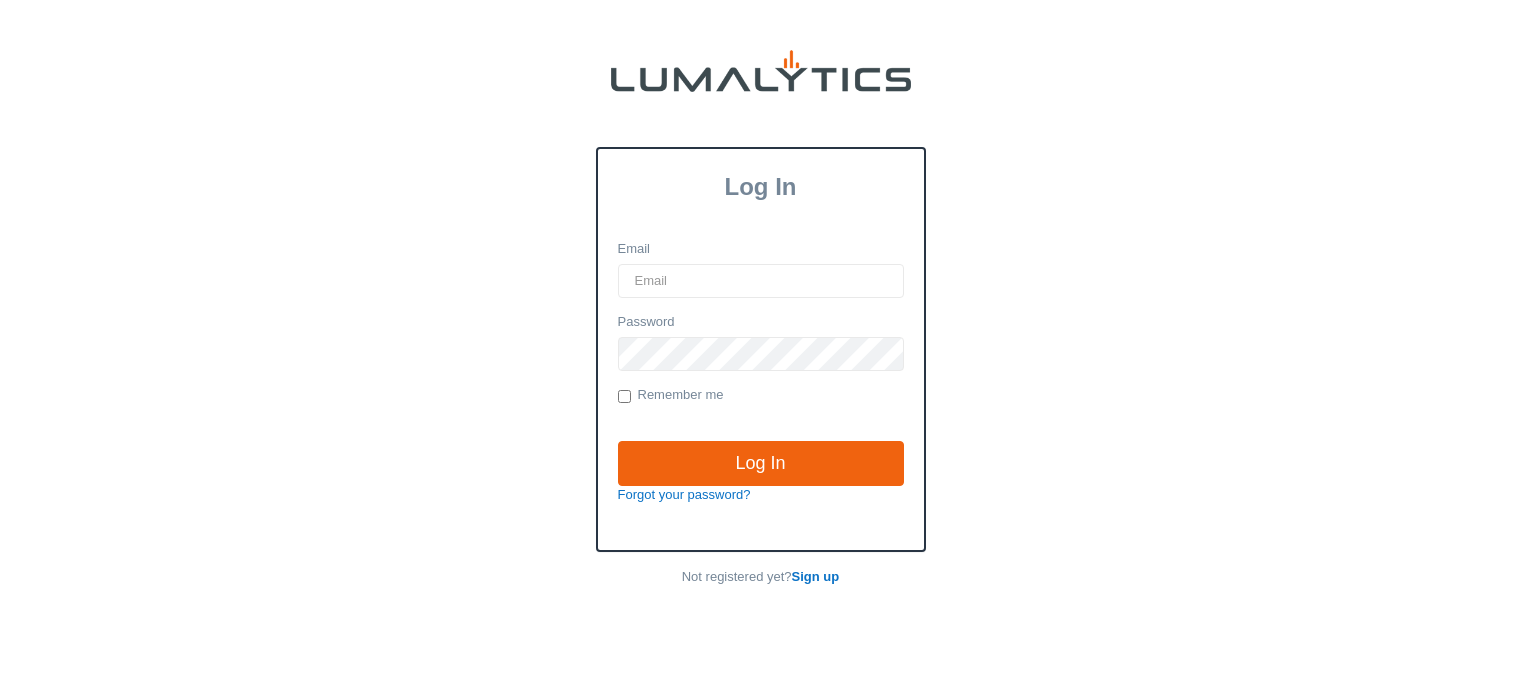 scroll, scrollTop: 0, scrollLeft: 0, axis: both 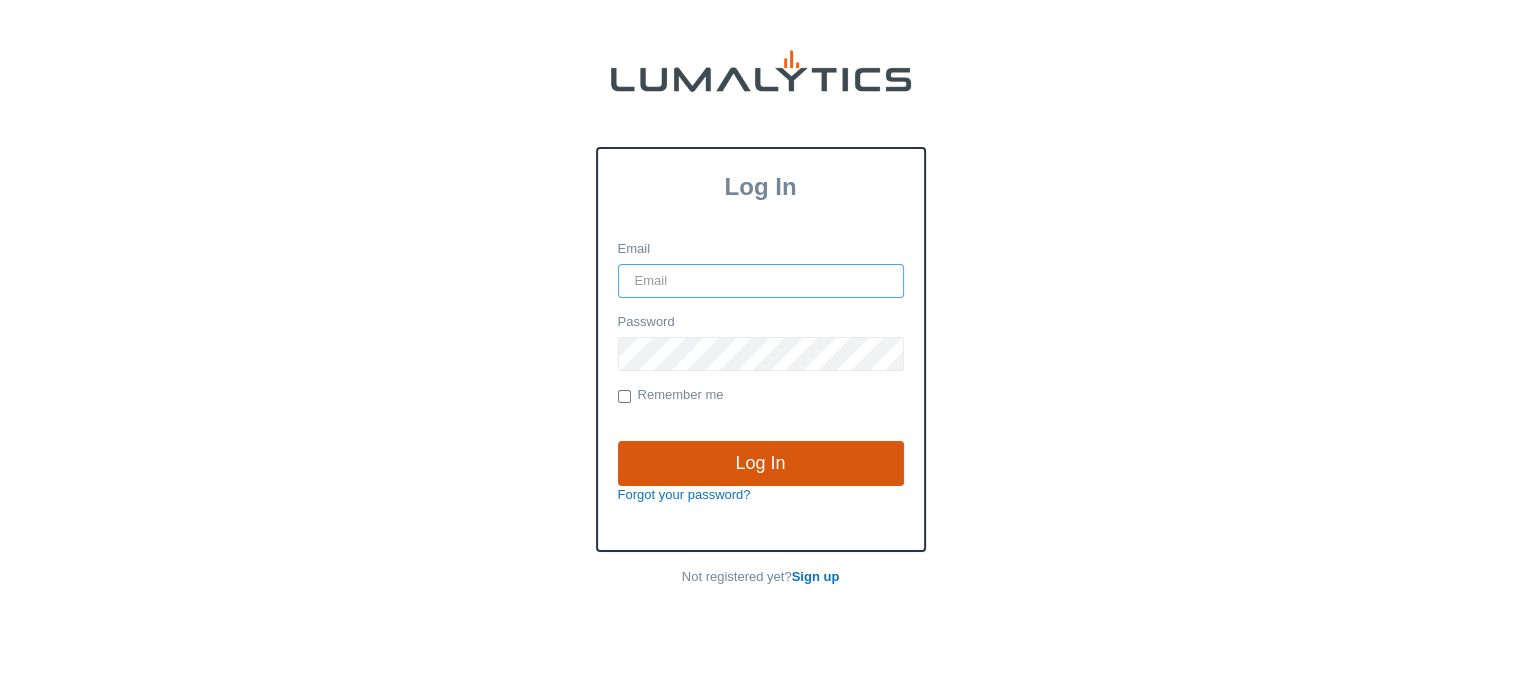 type on "[USERNAME]@example.com" 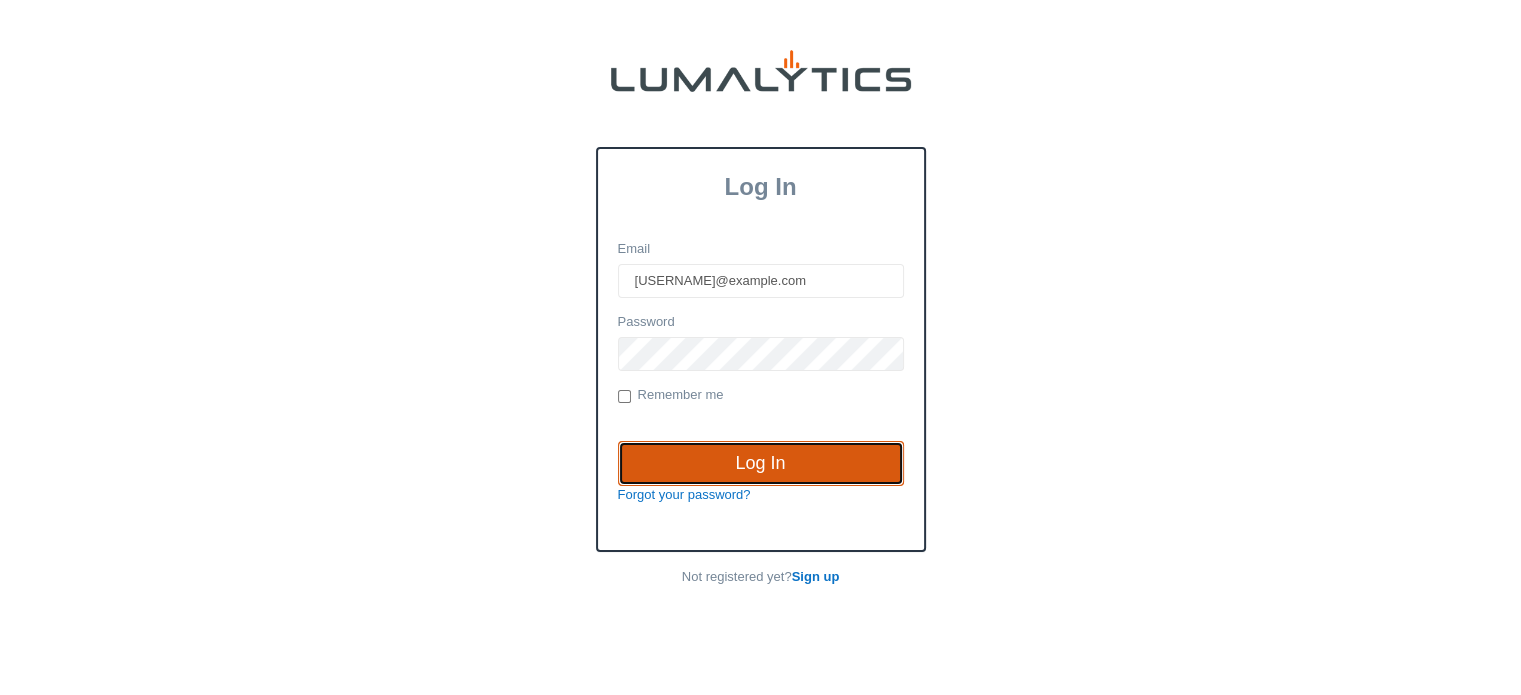 click on "Log In" at bounding box center [761, 464] 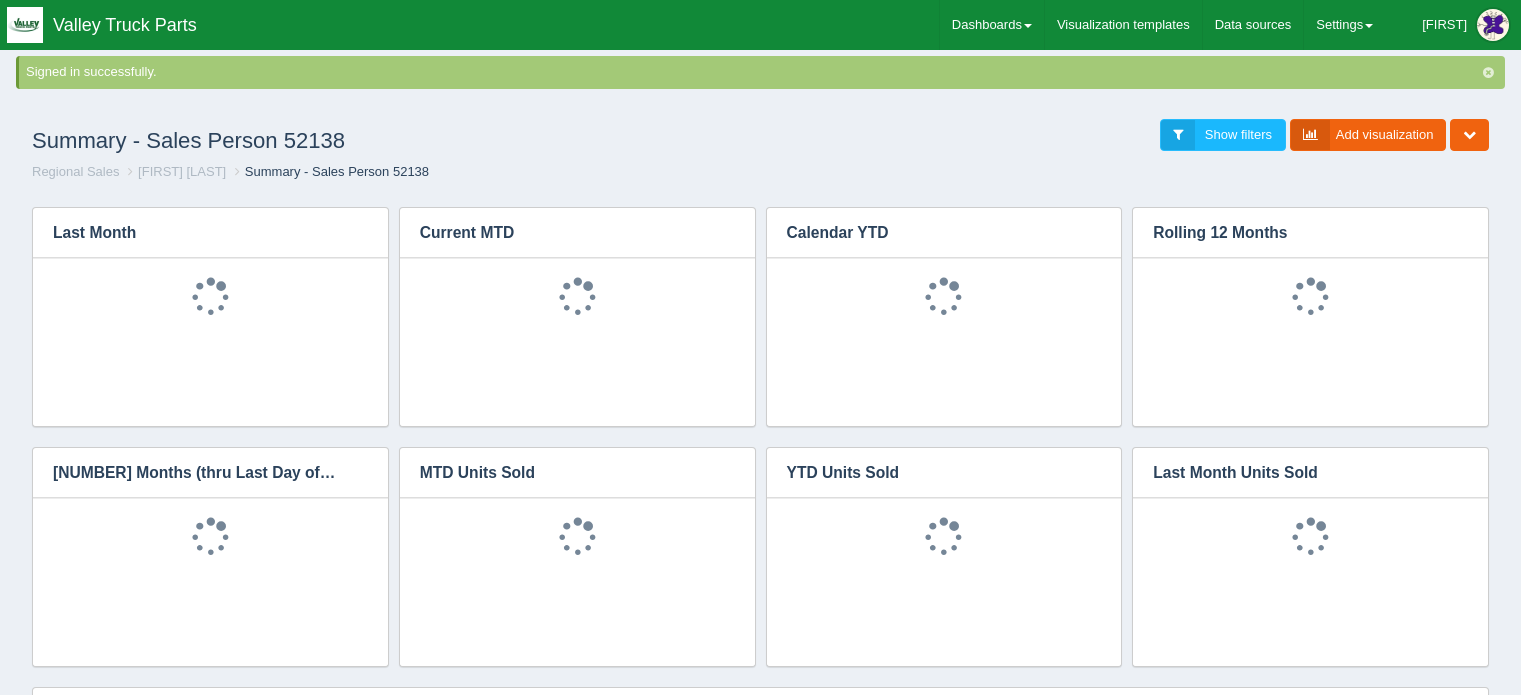 scroll, scrollTop: 0, scrollLeft: 0, axis: both 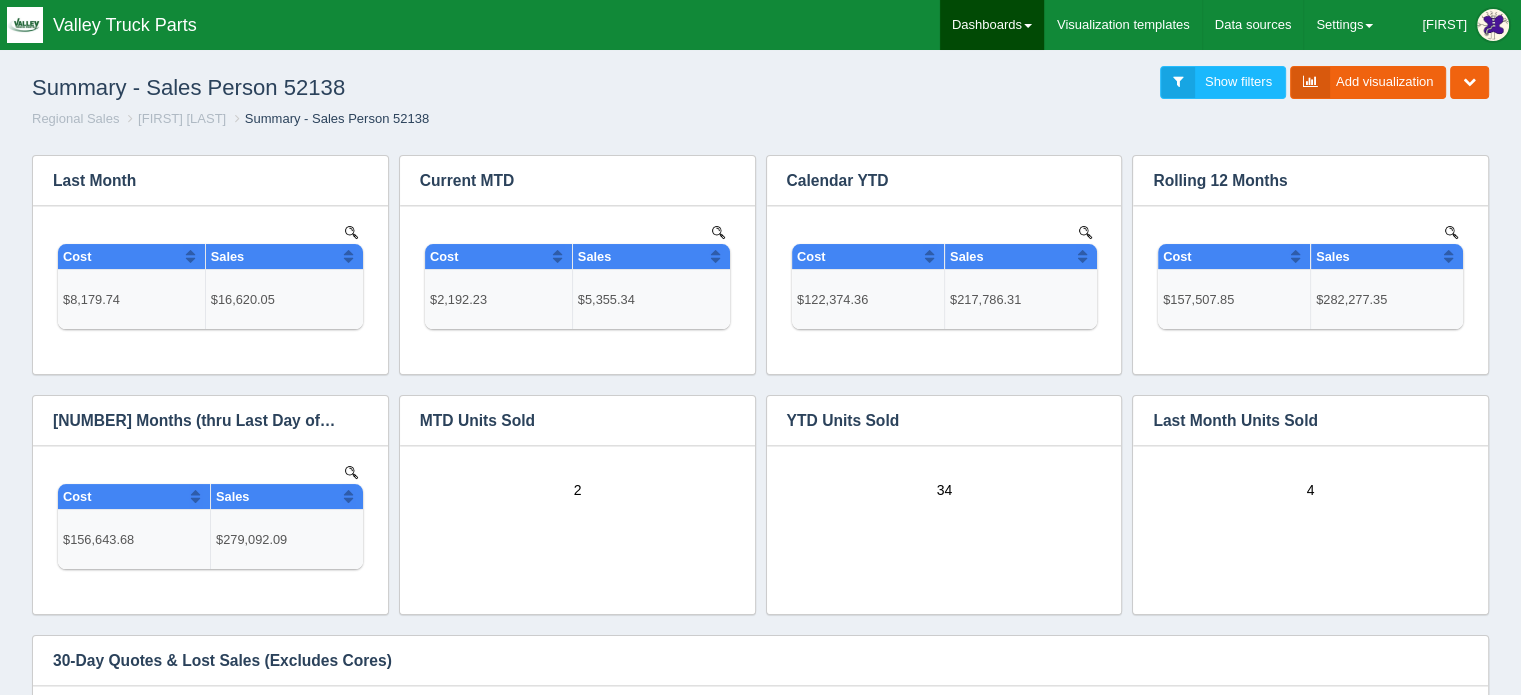 click on "Dashboards" at bounding box center (992, 25) 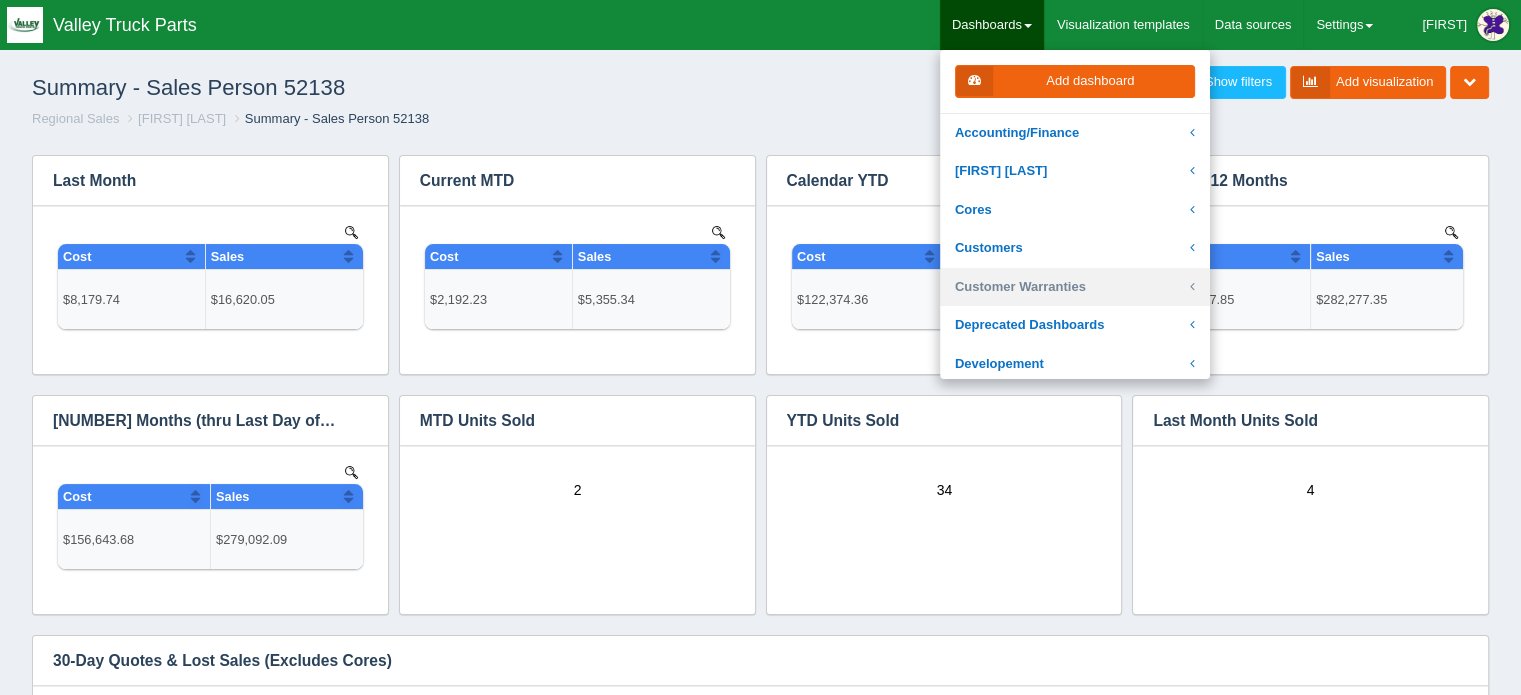 click on "Customer Warranties" at bounding box center (1075, 287) 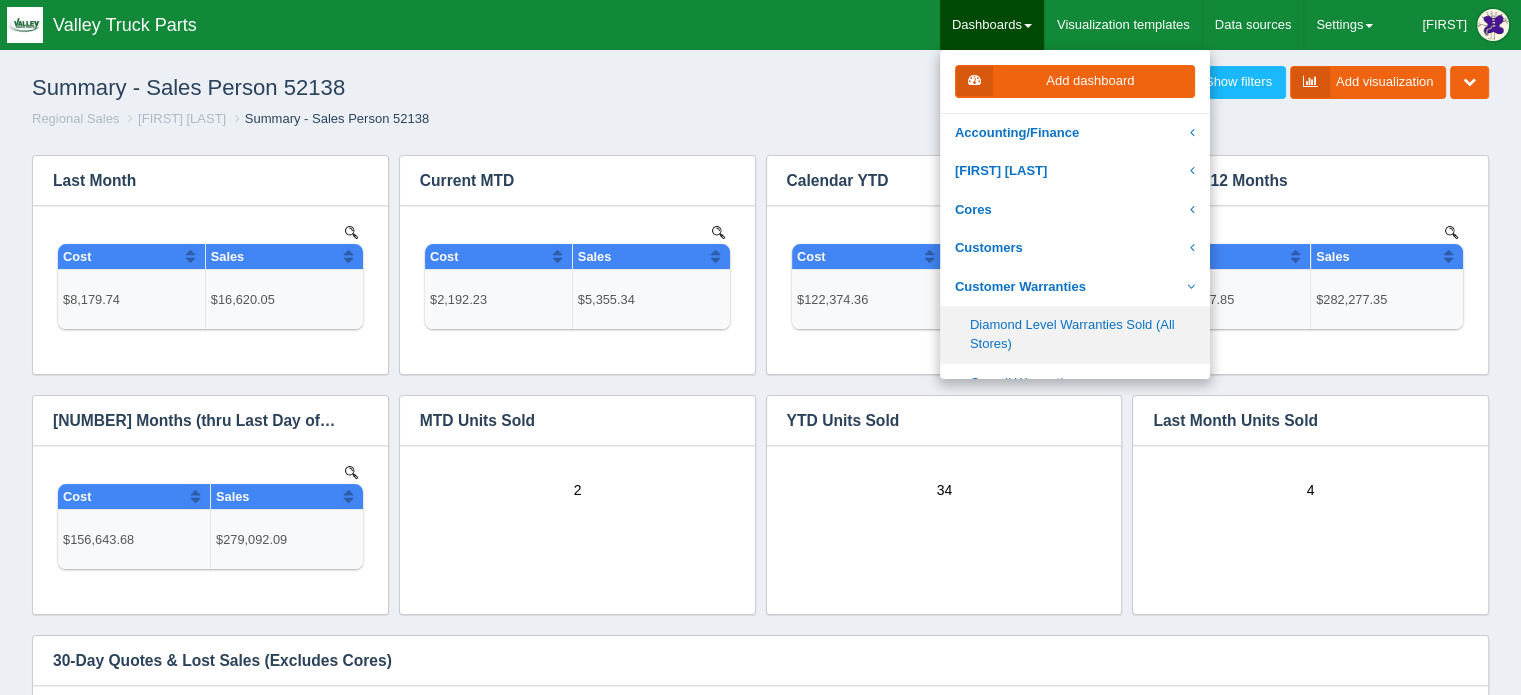 click on "Diamond Level Warranties Sold (All Stores)" at bounding box center [1075, 334] 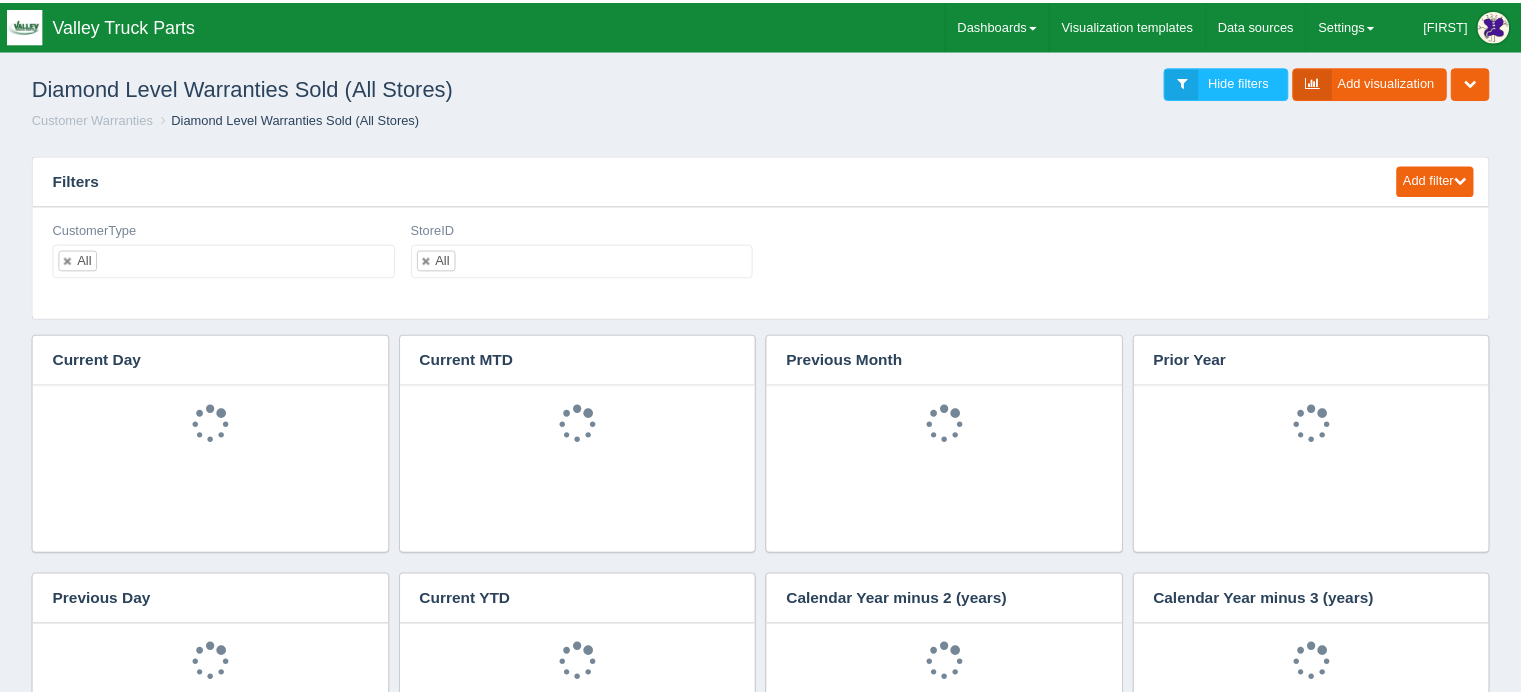 scroll, scrollTop: 0, scrollLeft: 0, axis: both 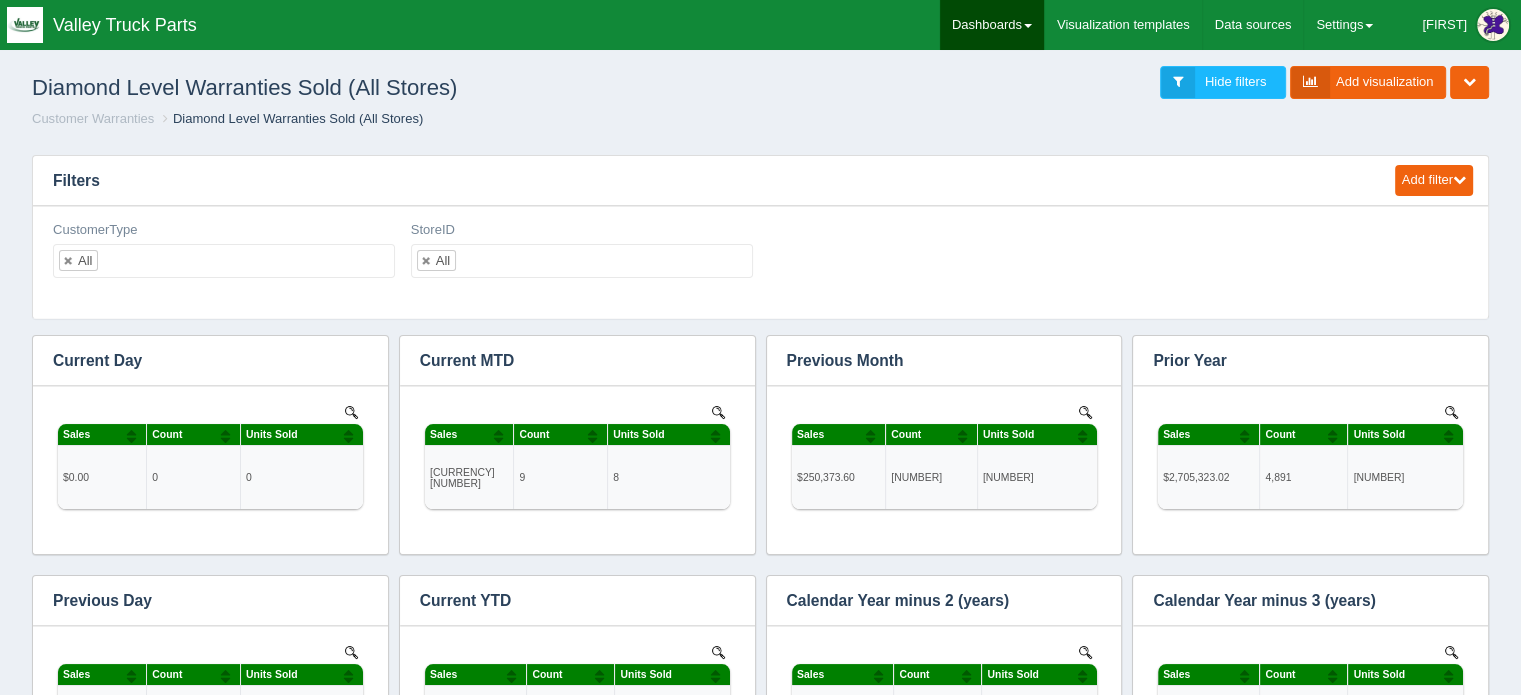 click on "Dashboards" at bounding box center (992, 25) 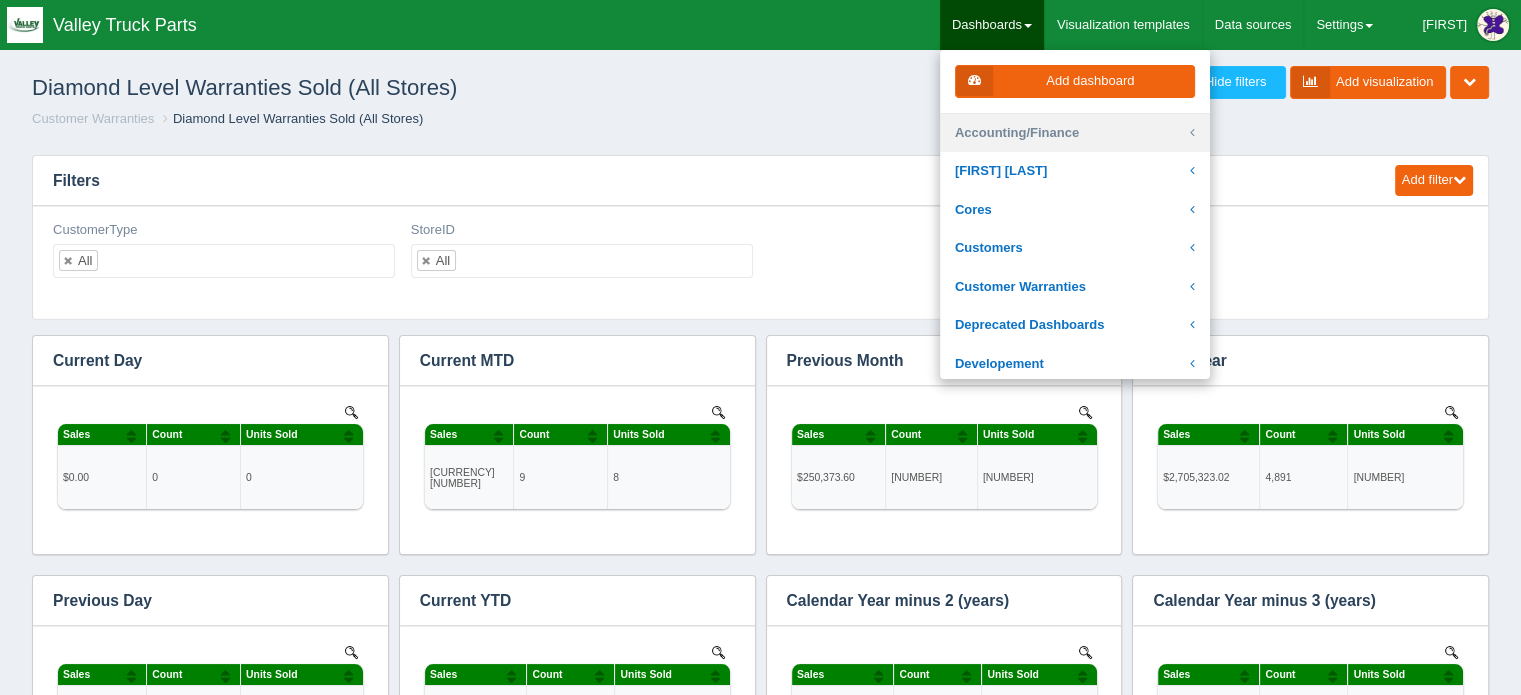click on "Accounting/Finance" at bounding box center (1075, 133) 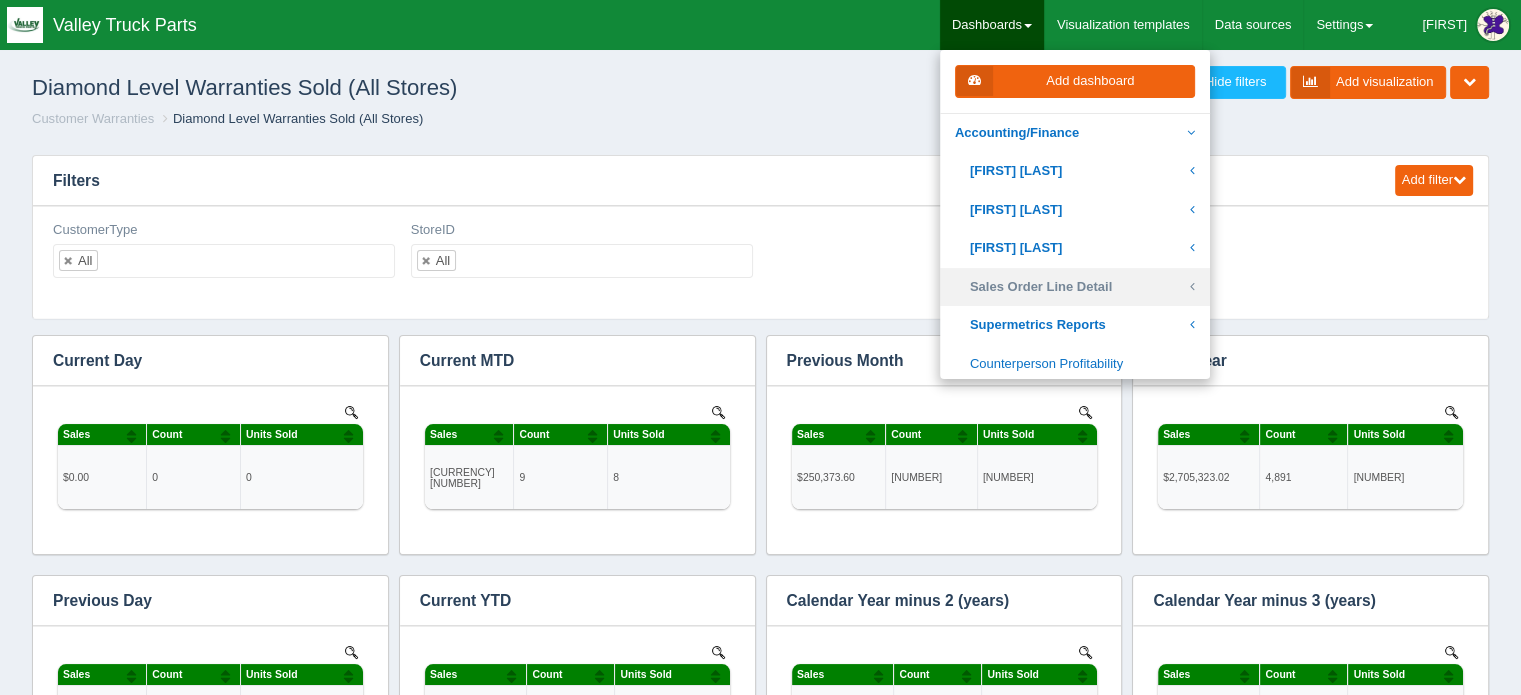 click on "Sales Order Line Detail" at bounding box center (1075, 287) 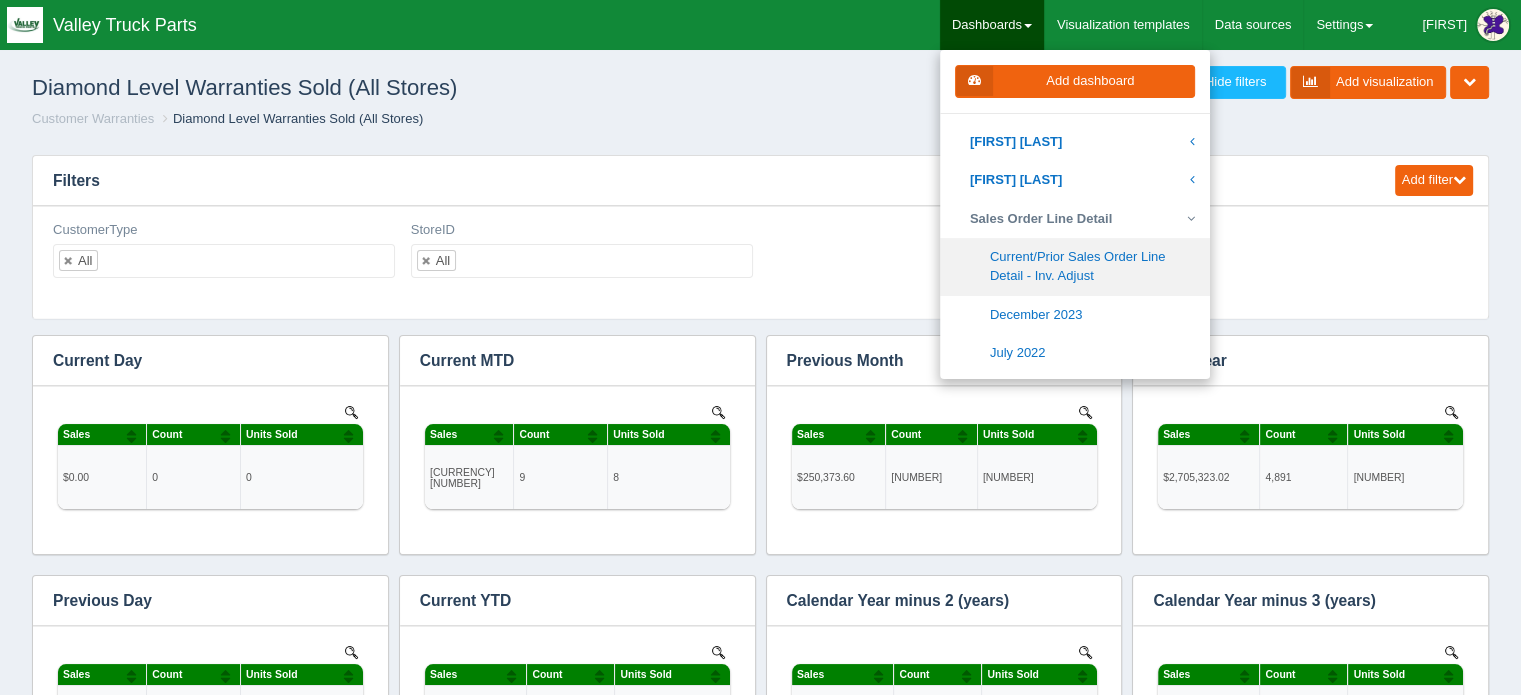 scroll, scrollTop: 100, scrollLeft: 0, axis: vertical 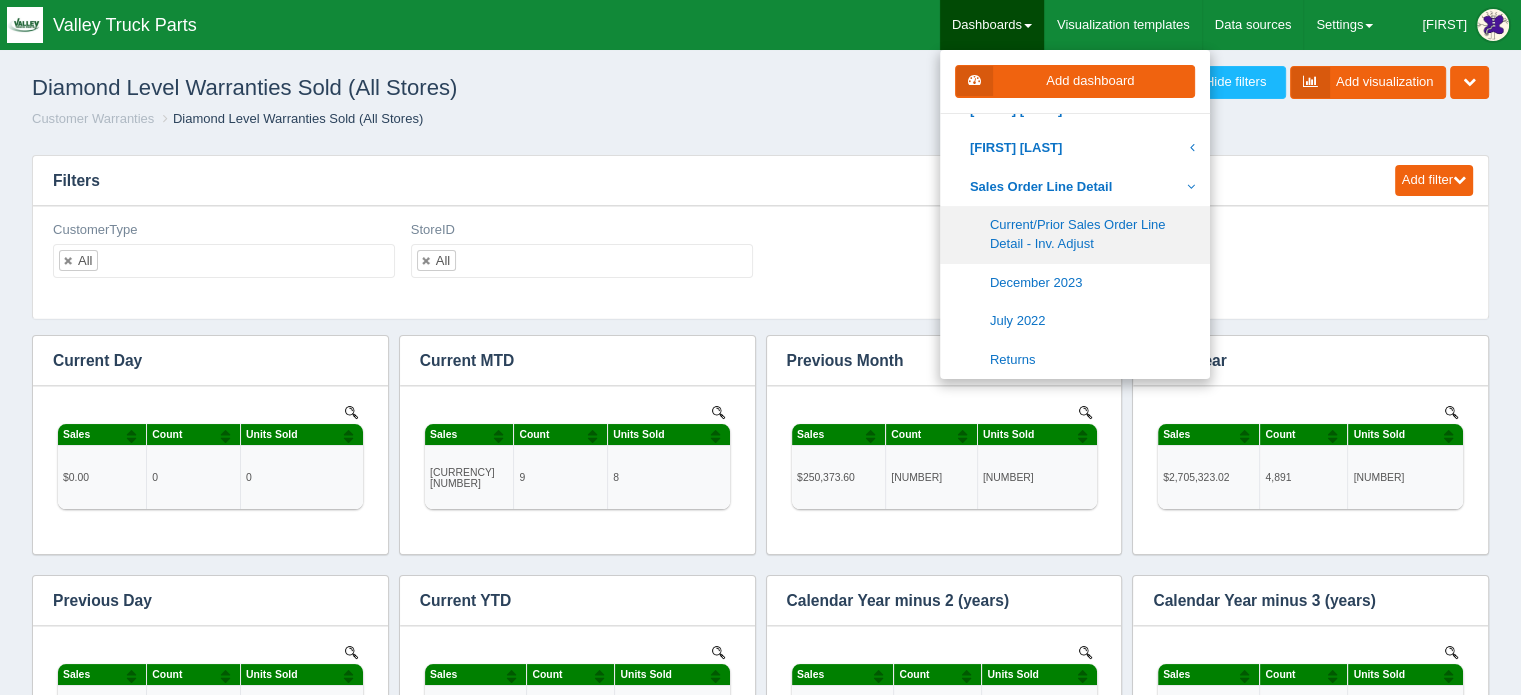 click on "Current/Prior Sales Order Line Detail - Inv. Adjust" at bounding box center (1075, 234) 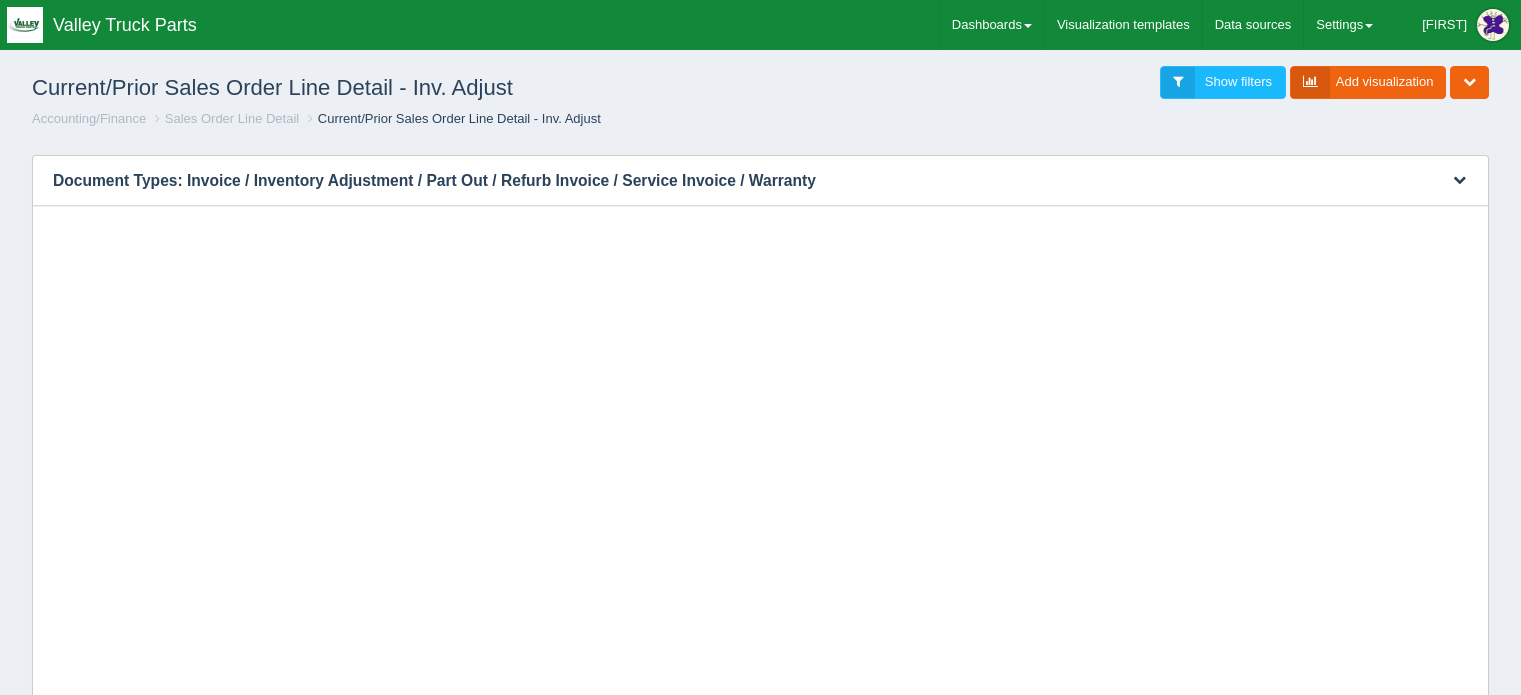 scroll, scrollTop: 0, scrollLeft: 0, axis: both 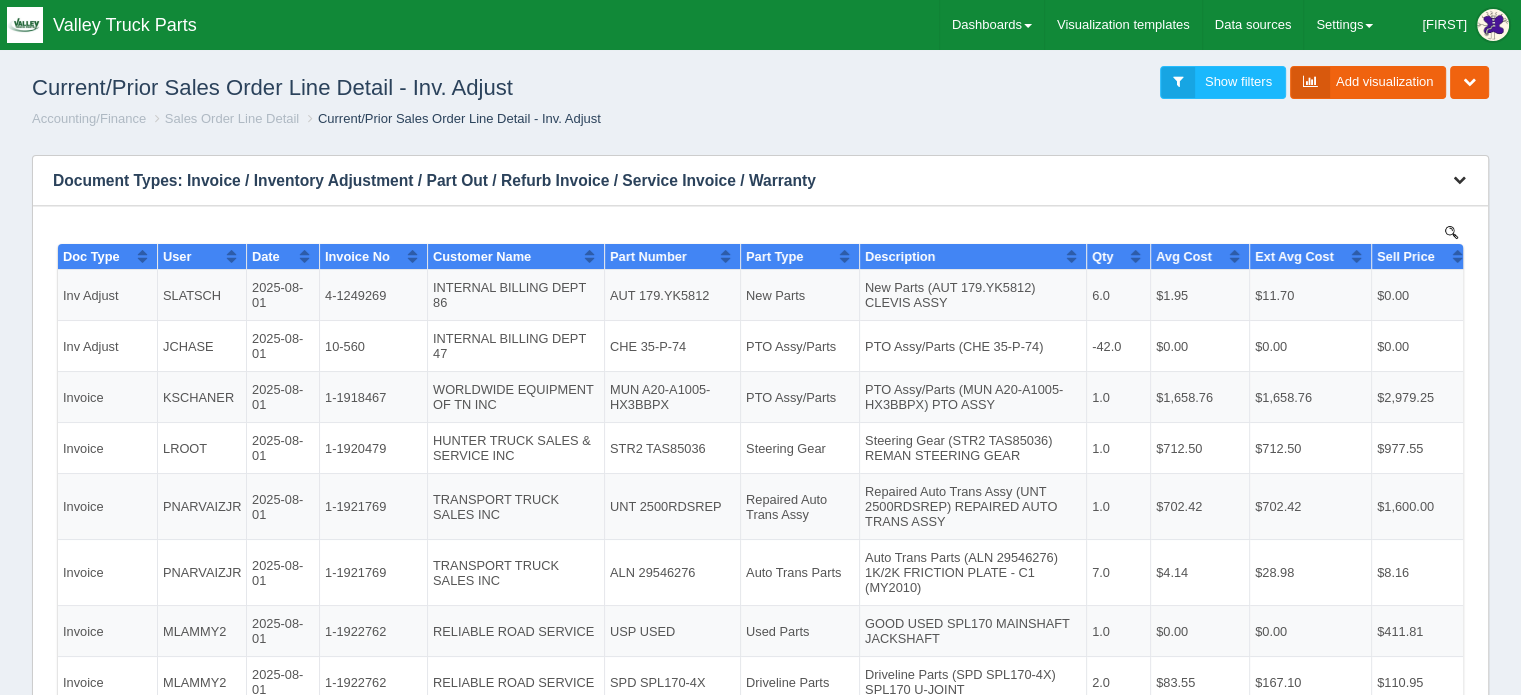 click at bounding box center (1459, 180) 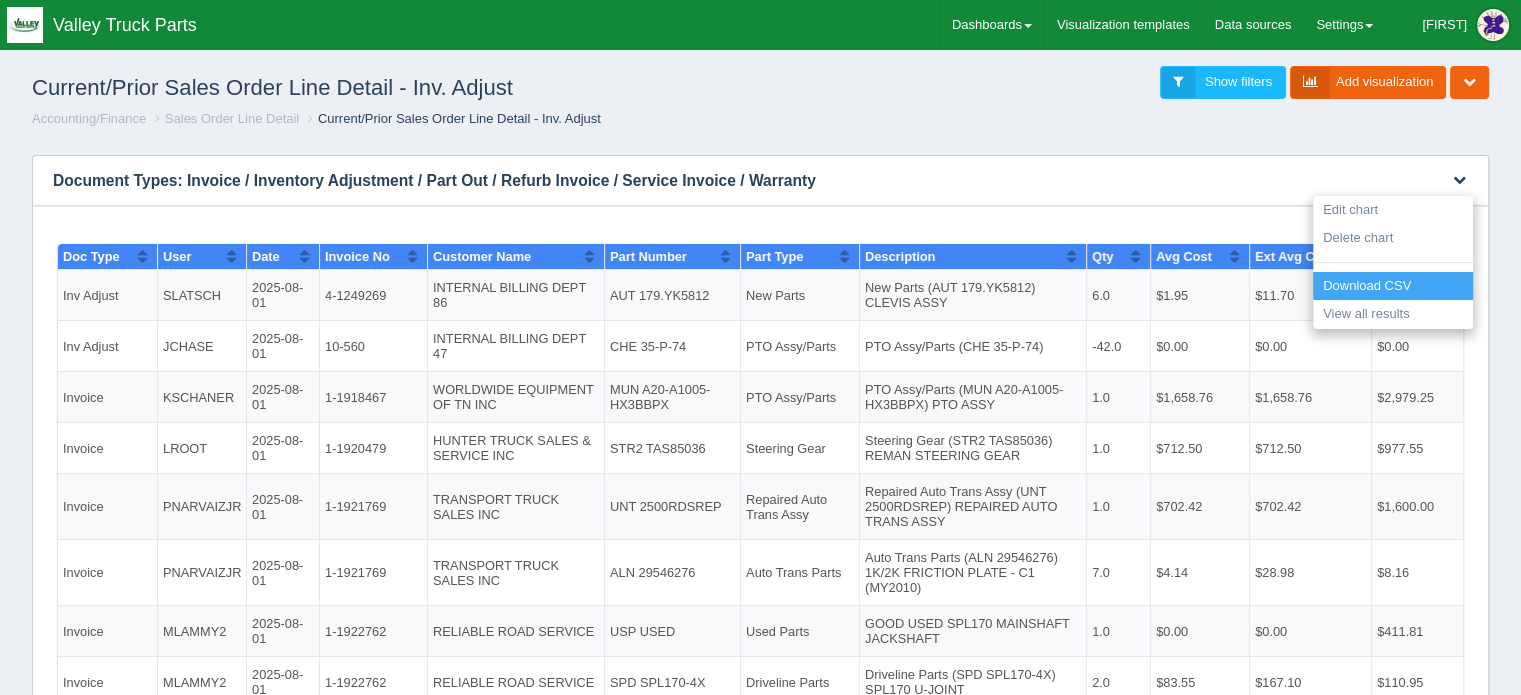 click on "Download CSV" at bounding box center (1393, 286) 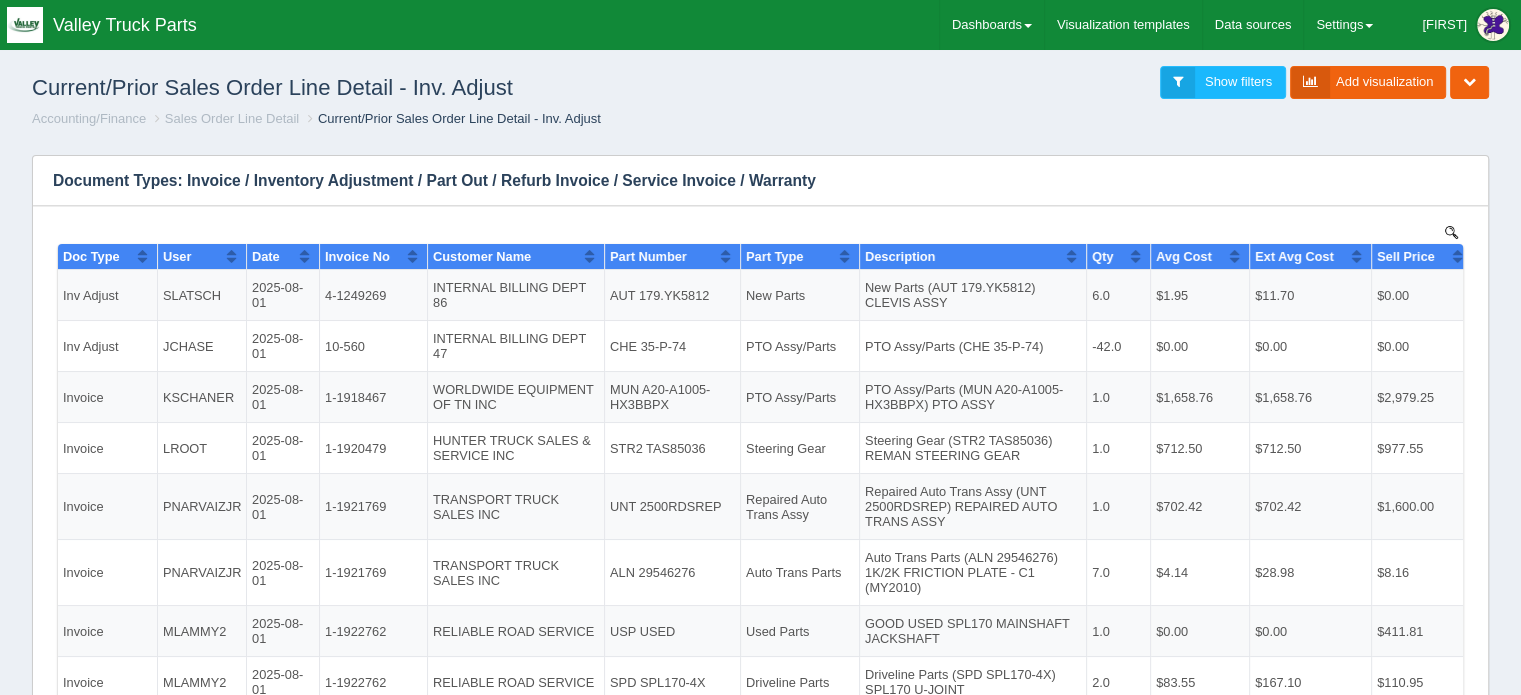 scroll, scrollTop: 0, scrollLeft: 0, axis: both 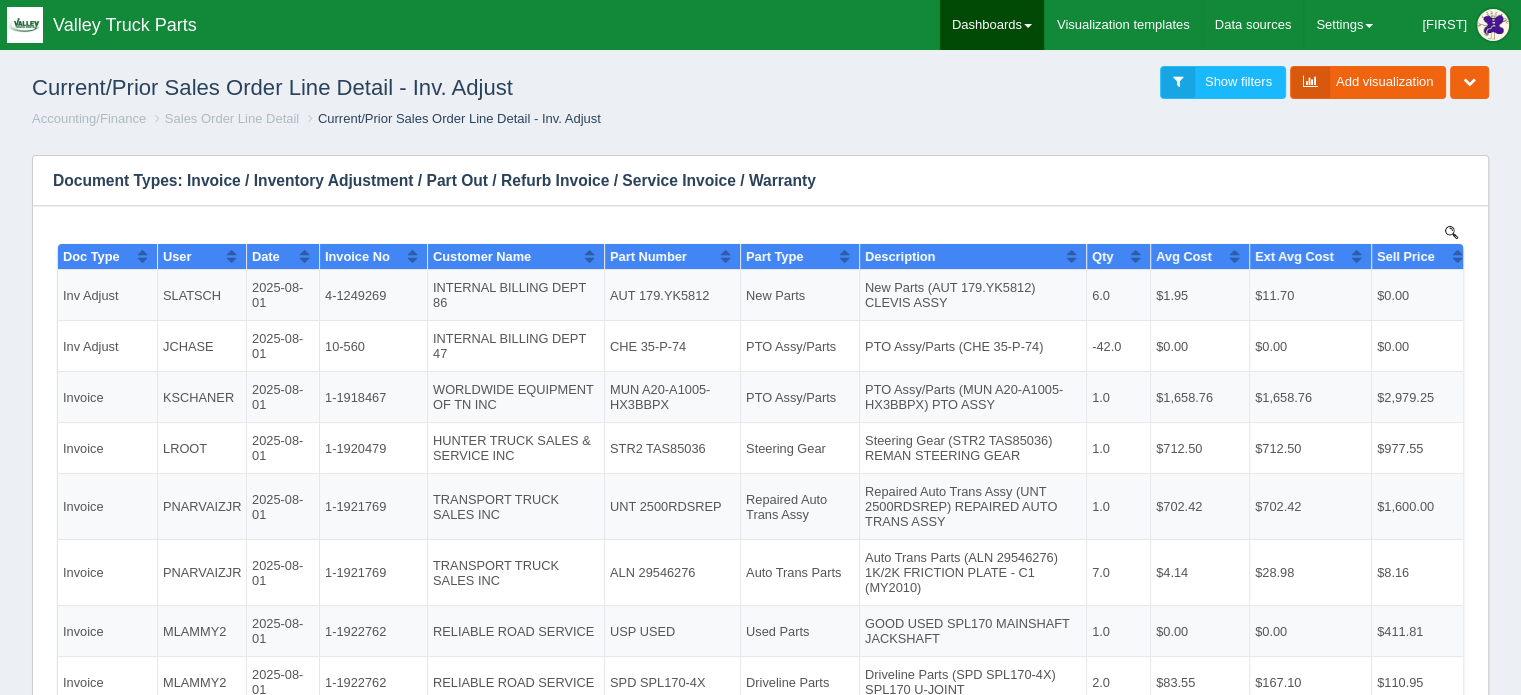 click on "Dashboards" at bounding box center [992, 25] 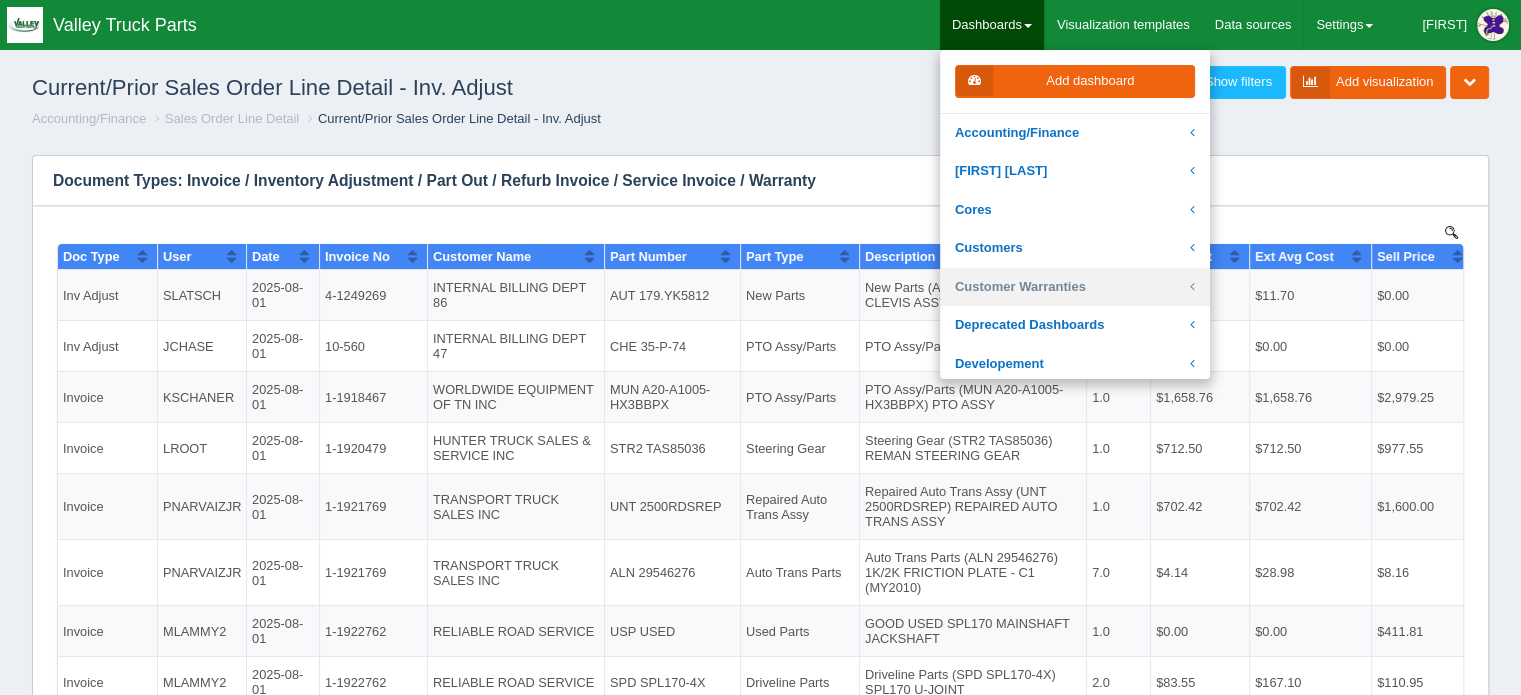 click on "Customer Warranties" at bounding box center (1075, 287) 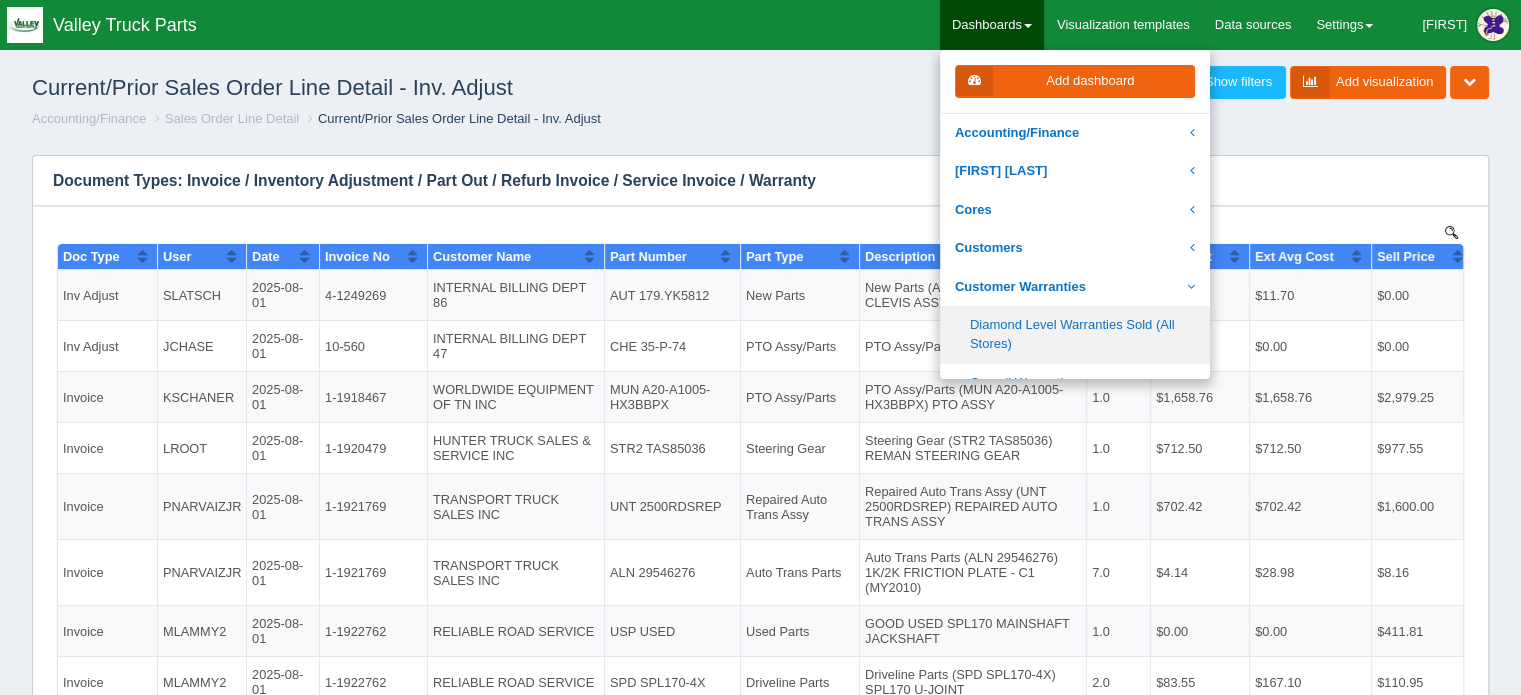 click on "Diamond Level Warranties Sold (All Stores)" at bounding box center [1075, 334] 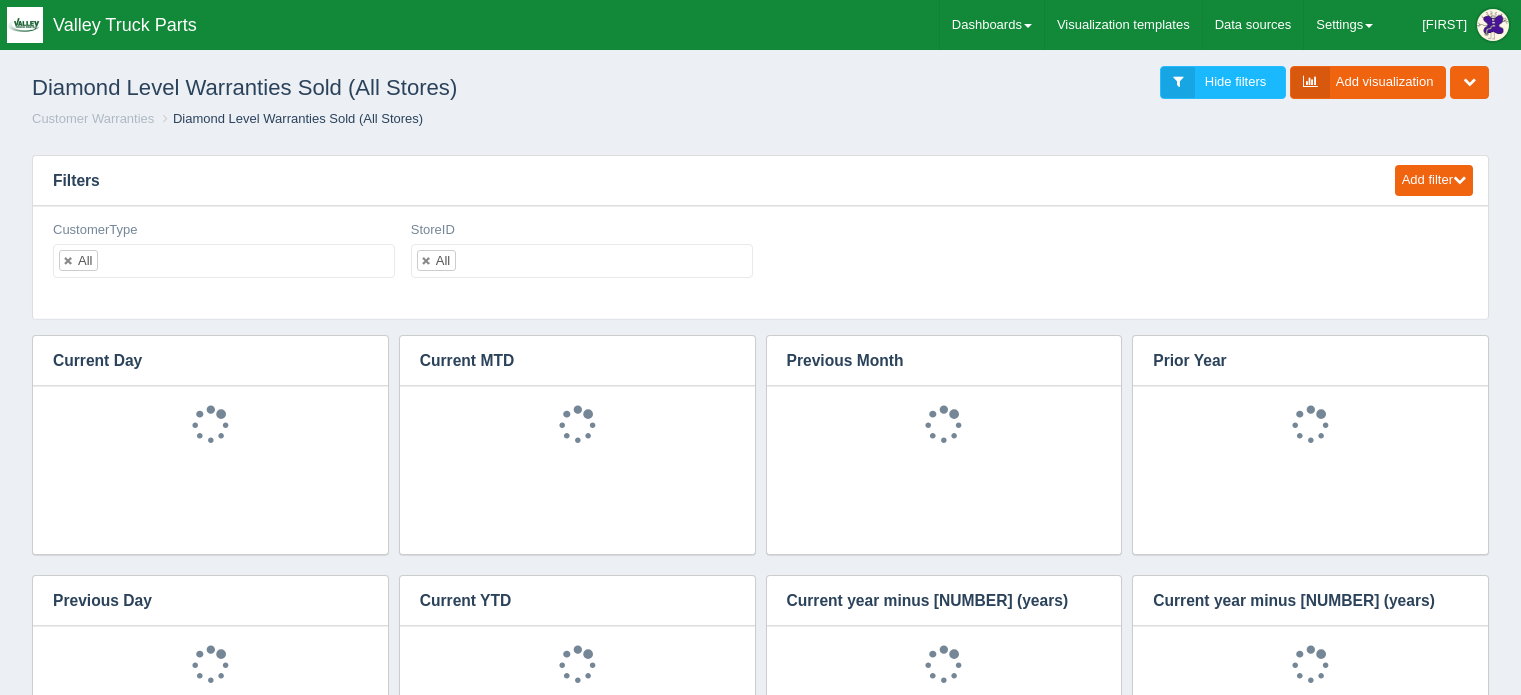 scroll, scrollTop: 0, scrollLeft: 0, axis: both 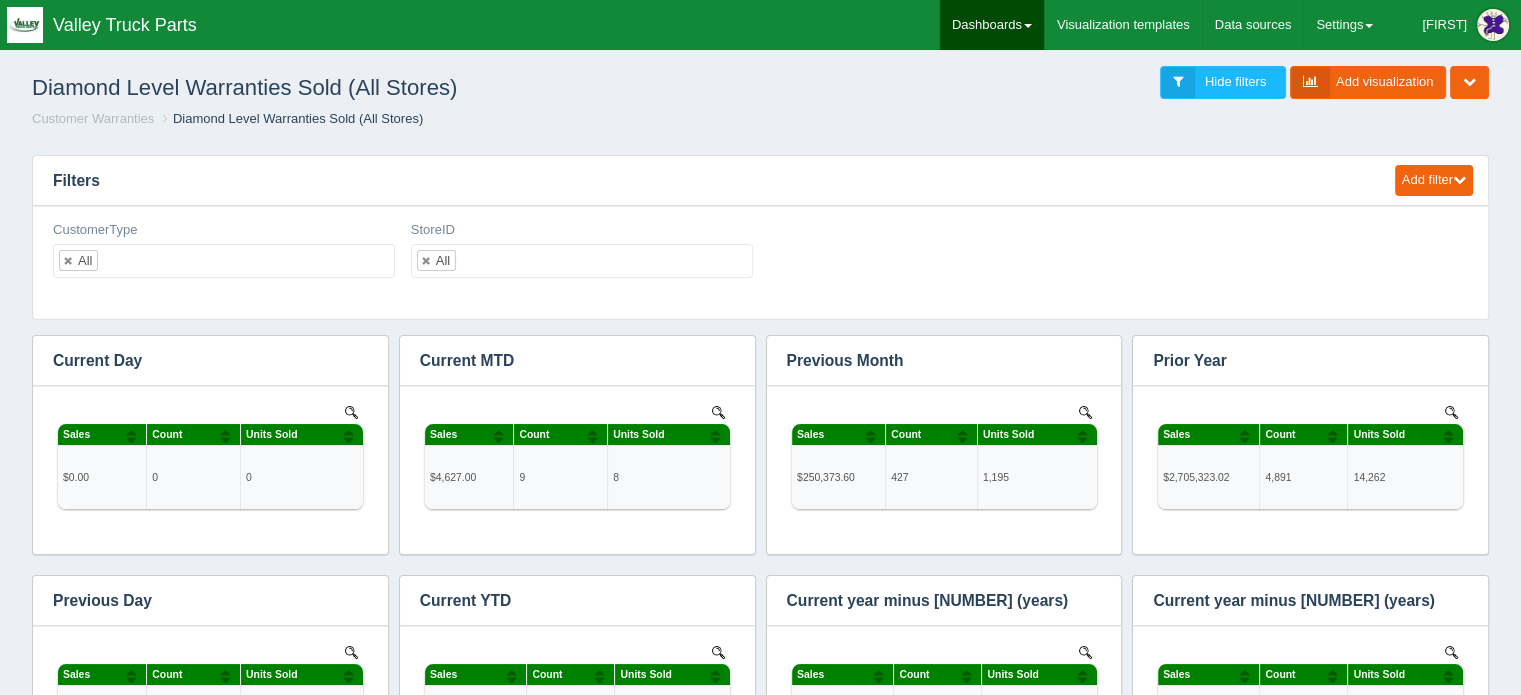 click on "Dashboards" at bounding box center (992, 25) 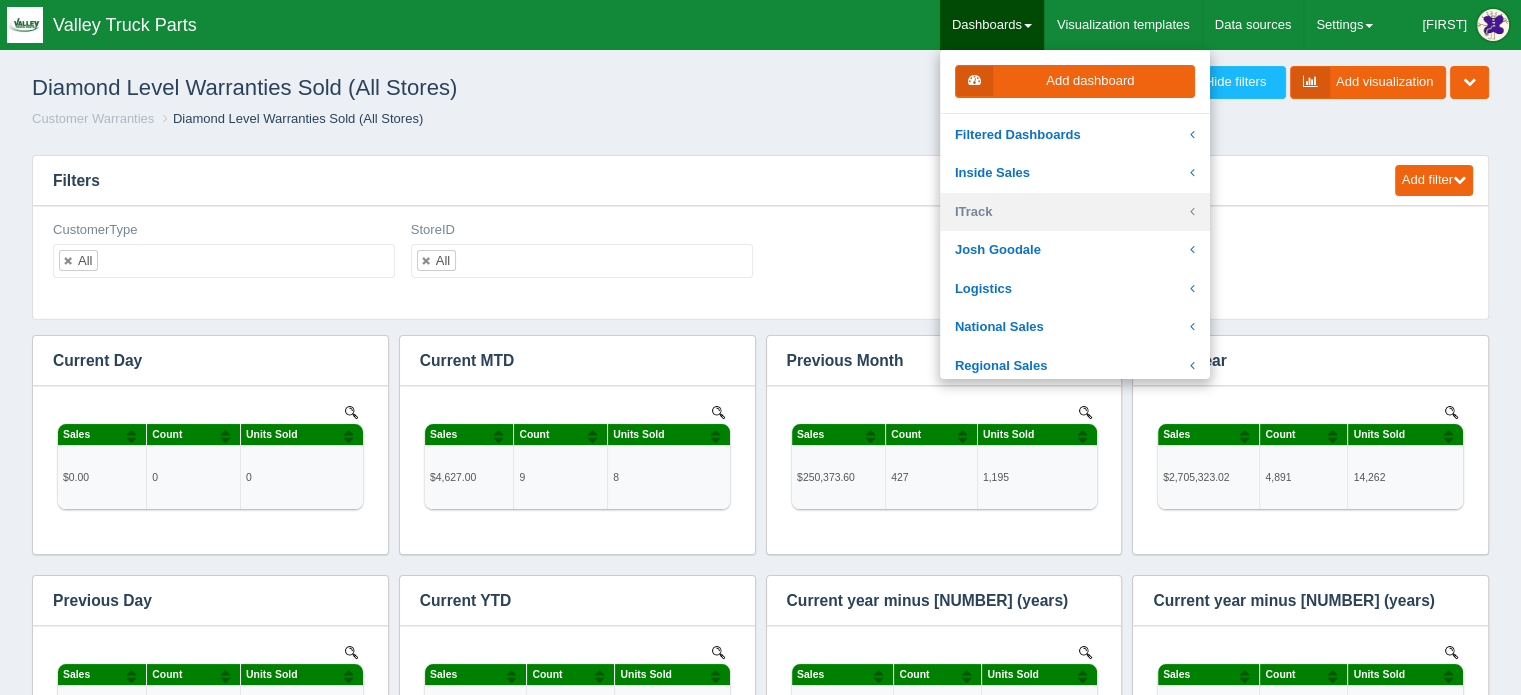 scroll, scrollTop: 300, scrollLeft: 0, axis: vertical 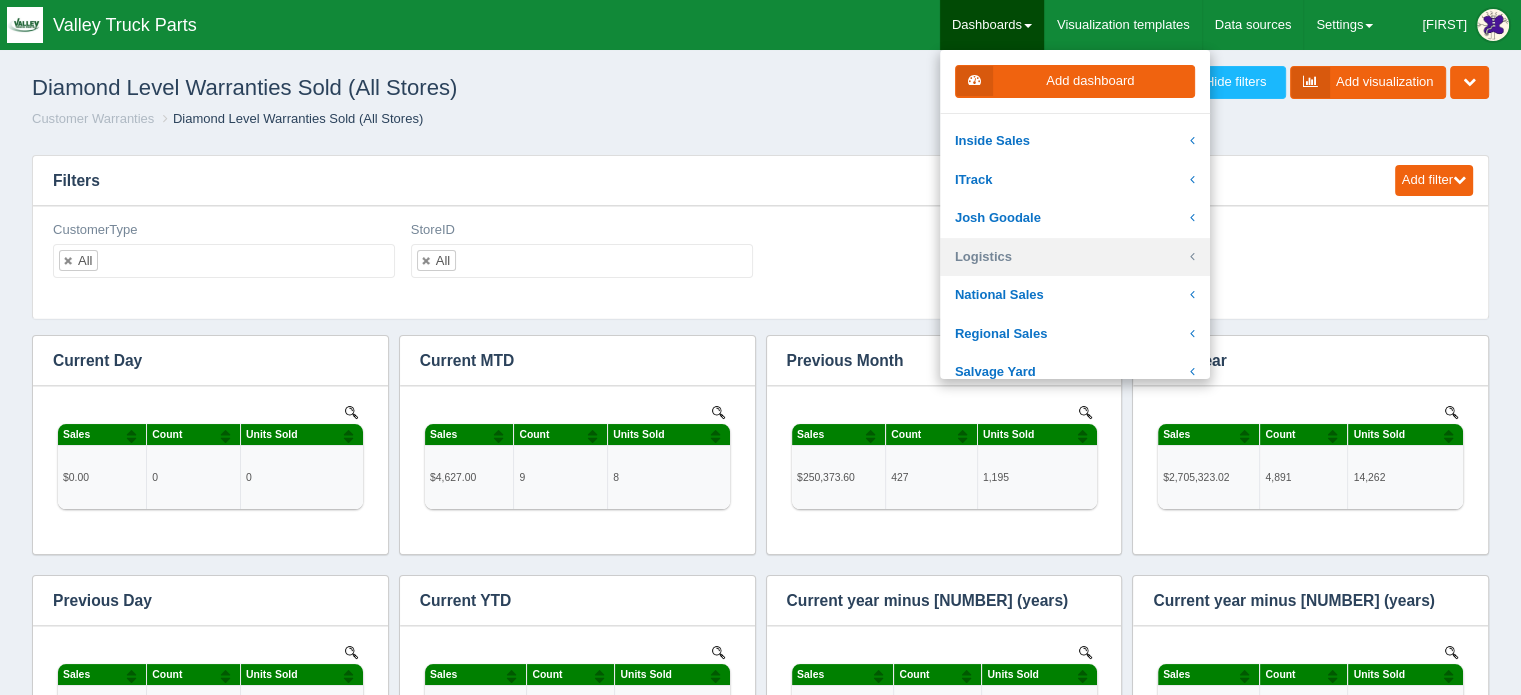 click on "Logistics" at bounding box center [1075, 257] 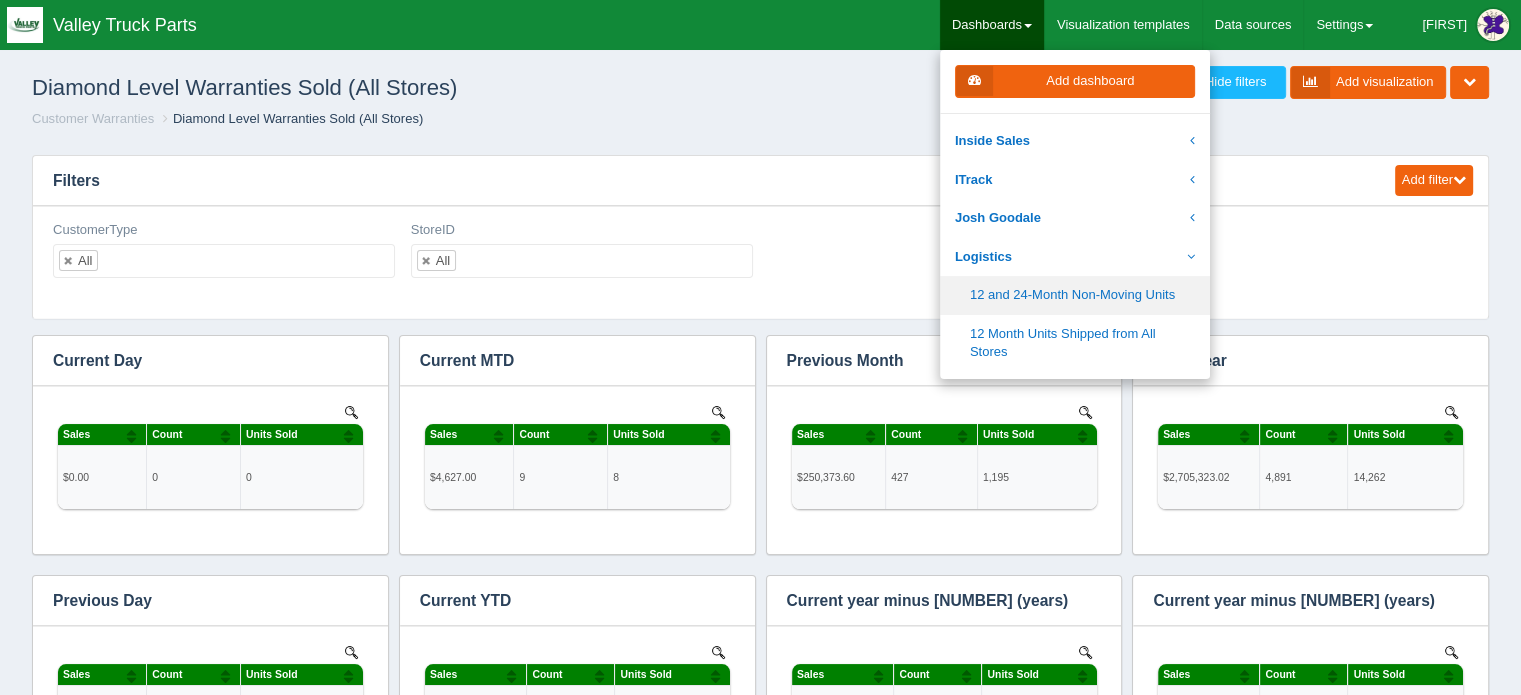 click on "12 and 24-Month Non-Moving Units" at bounding box center [1075, 295] 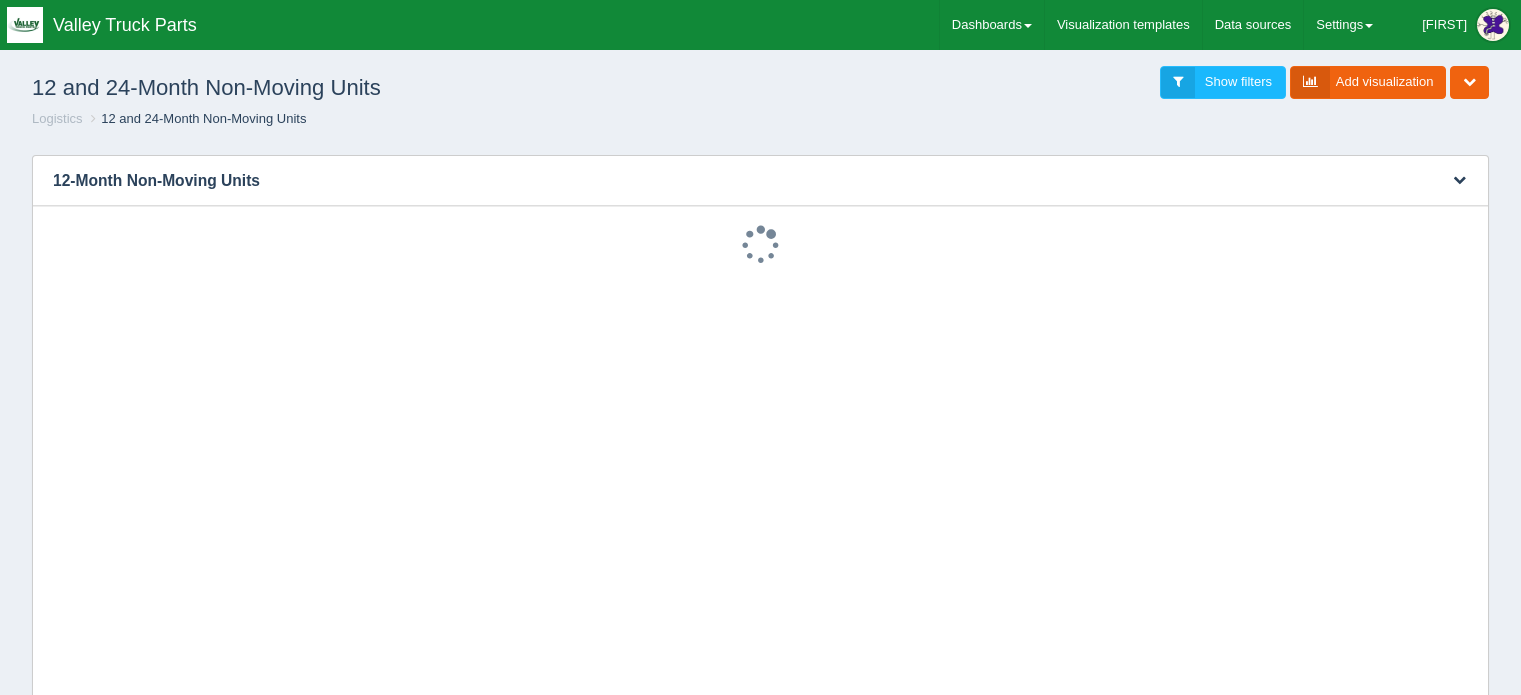 scroll, scrollTop: 0, scrollLeft: 0, axis: both 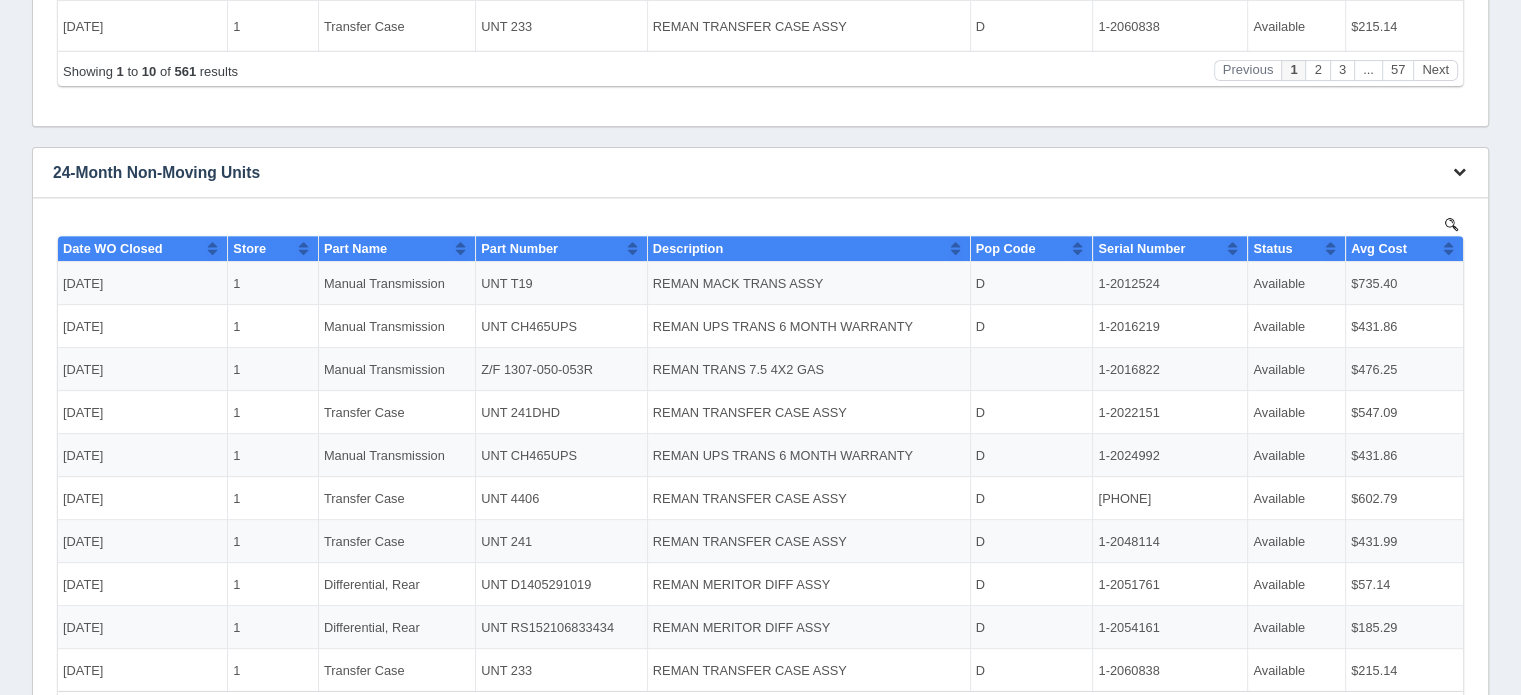 click at bounding box center (1459, 171) 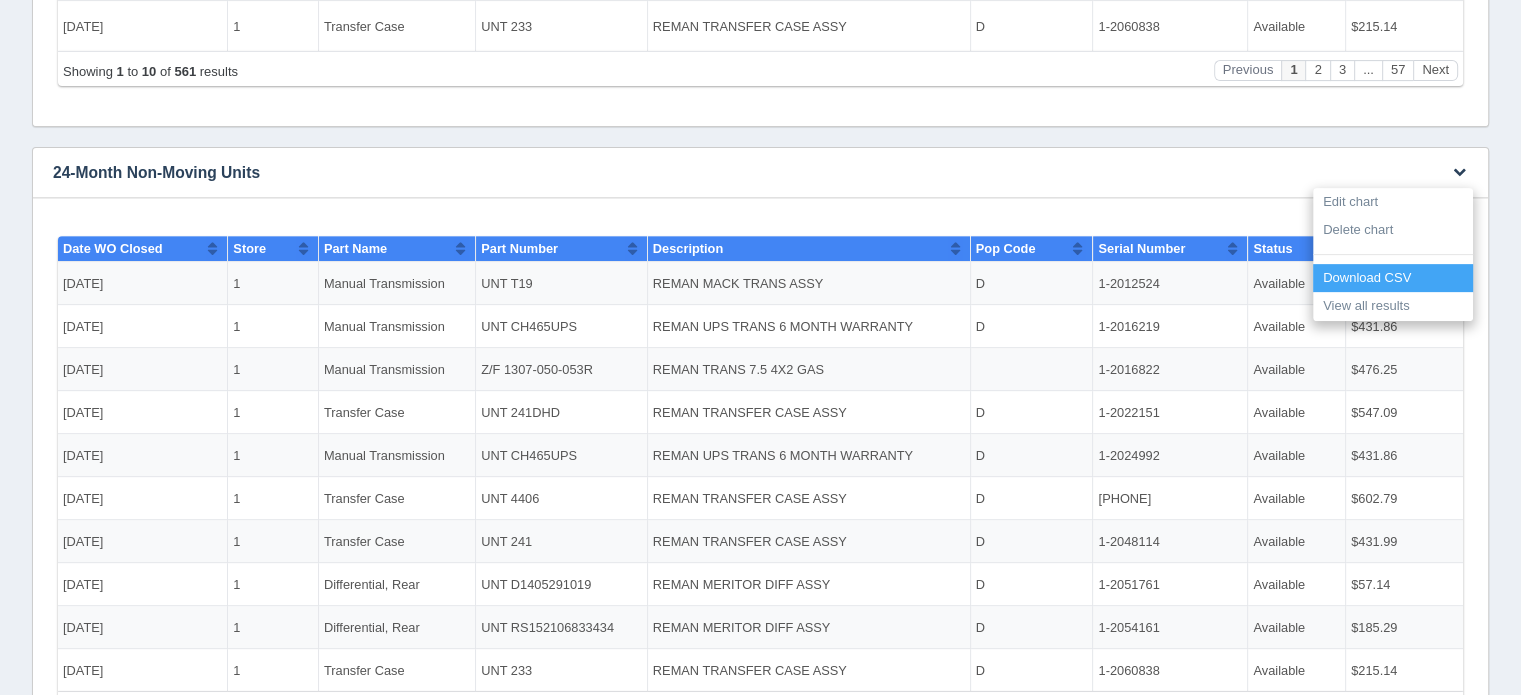 click on "Download CSV" at bounding box center [1393, 278] 